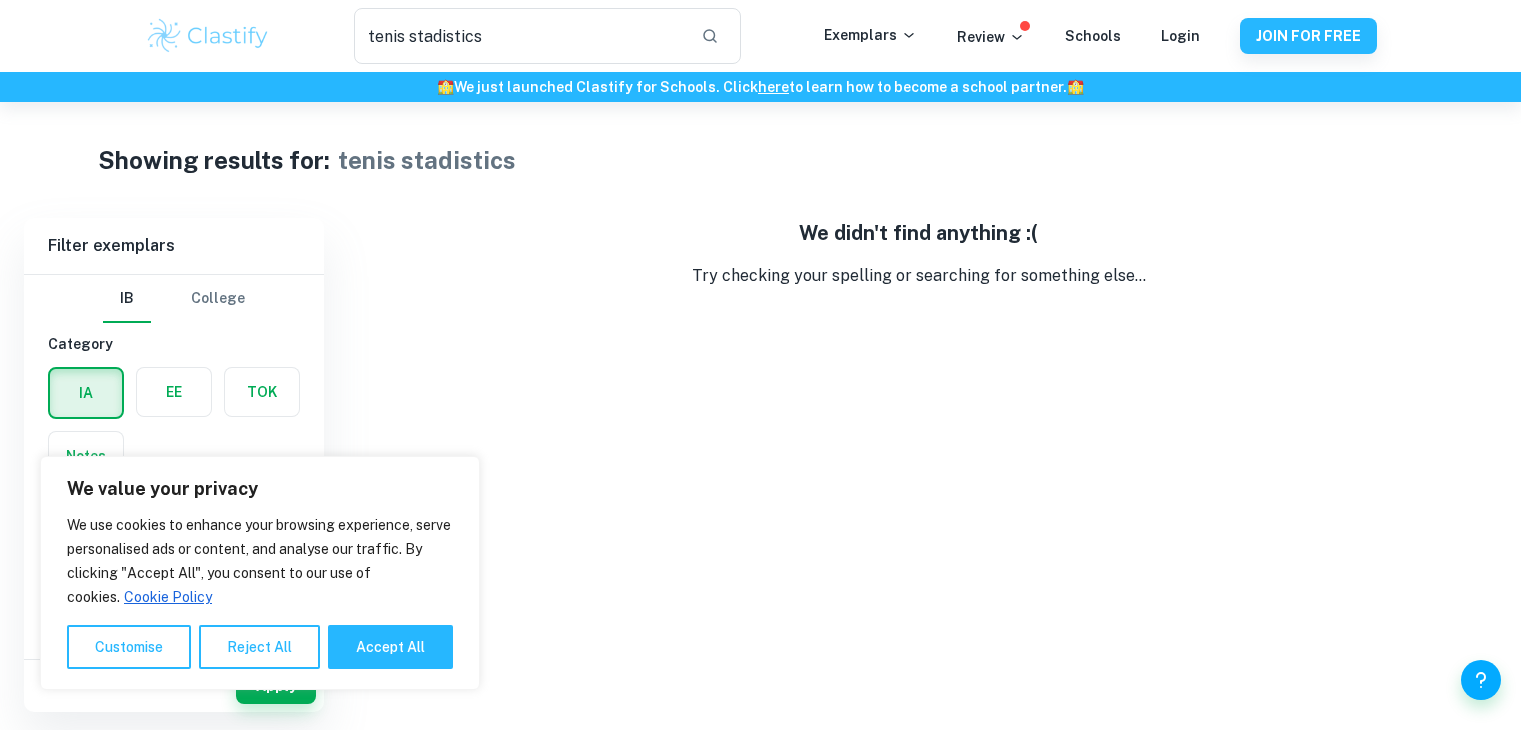 scroll, scrollTop: 0, scrollLeft: 0, axis: both 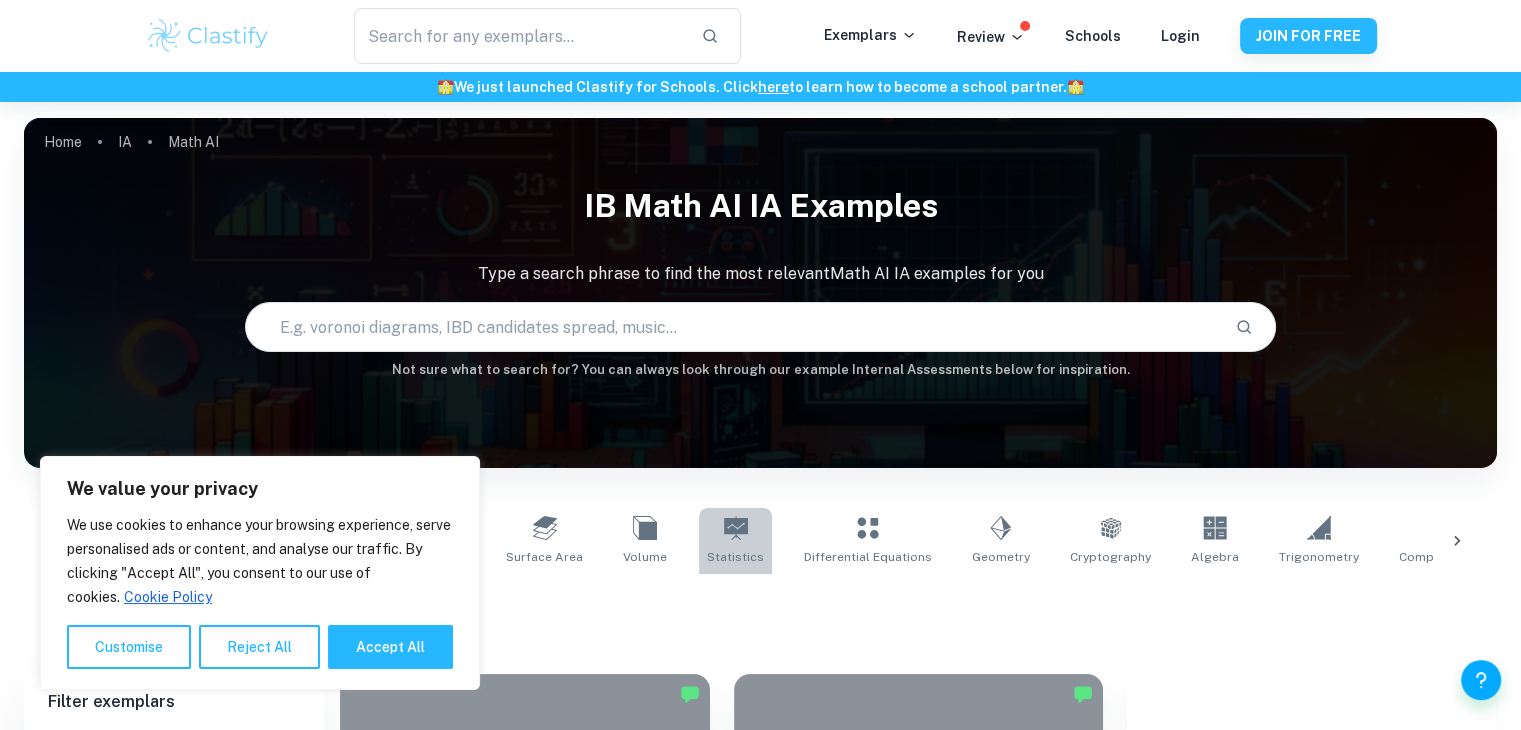 click 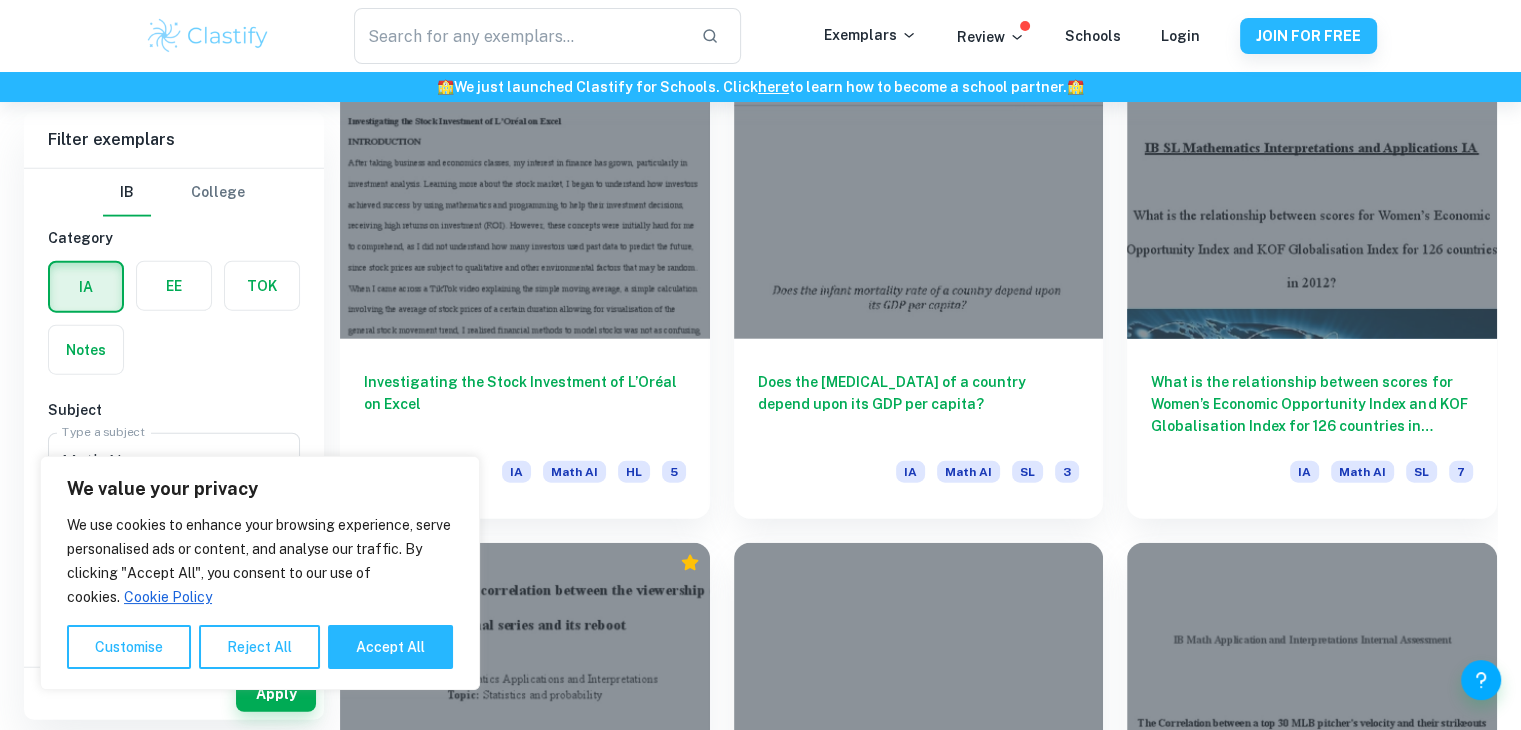 scroll, scrollTop: 4965, scrollLeft: 0, axis: vertical 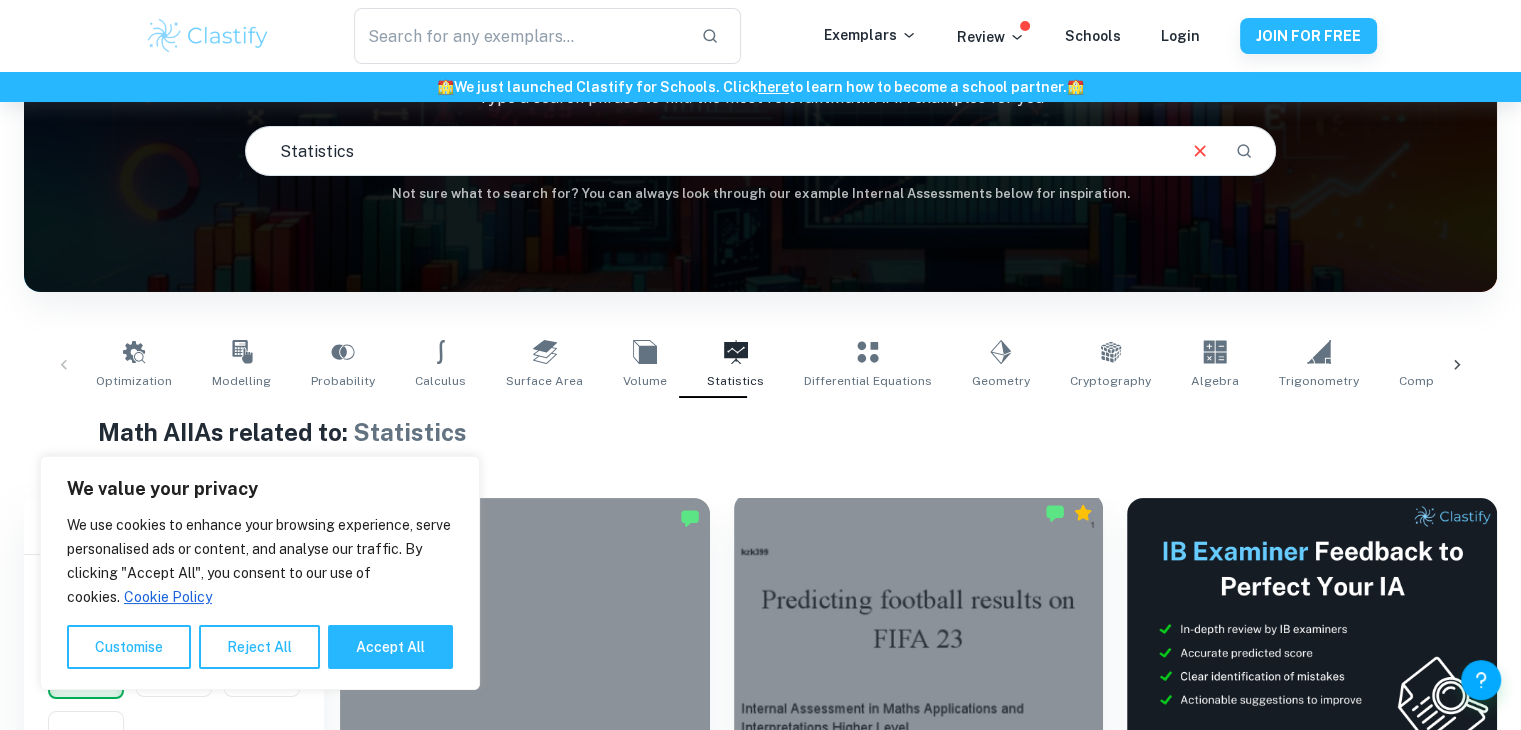 click at bounding box center (919, 631) 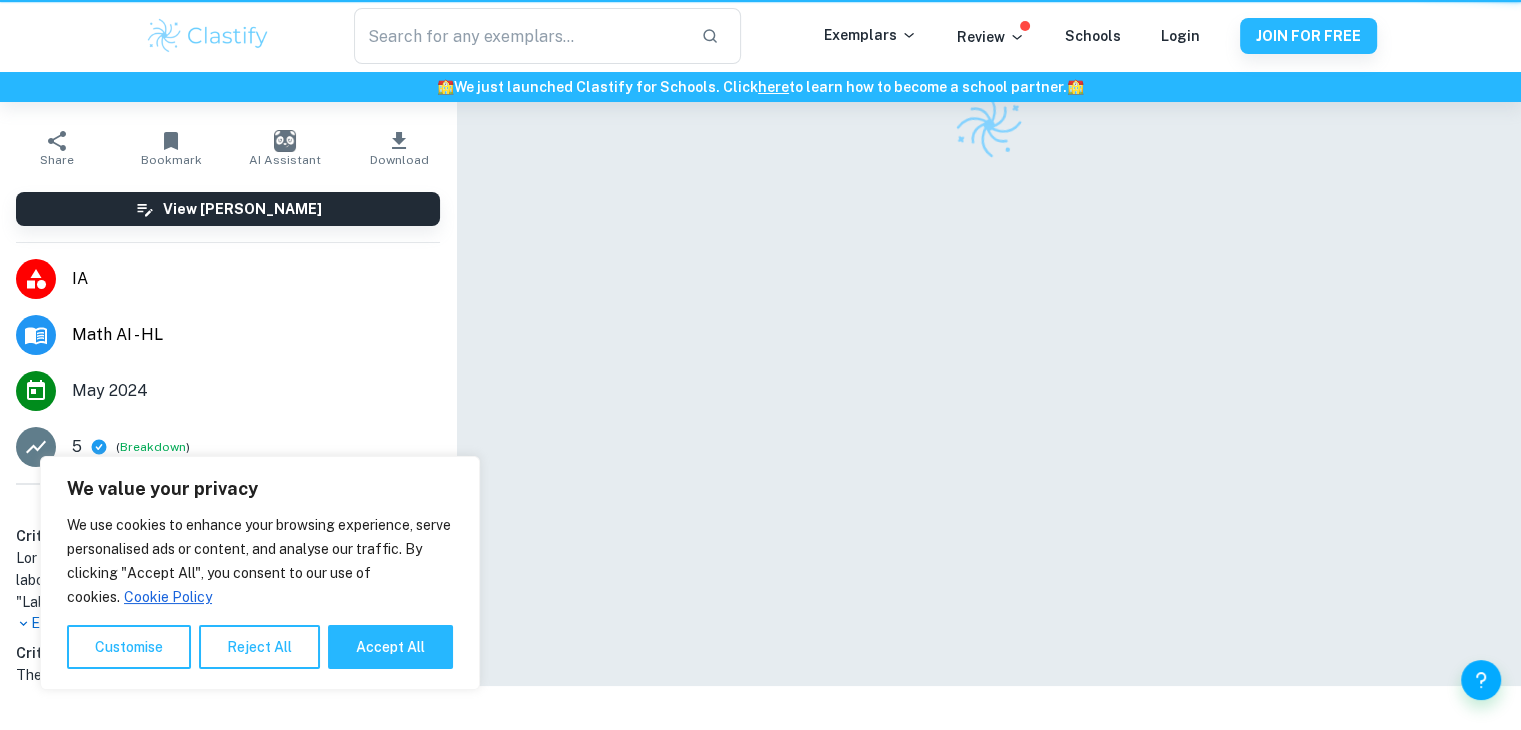 scroll, scrollTop: 0, scrollLeft: 0, axis: both 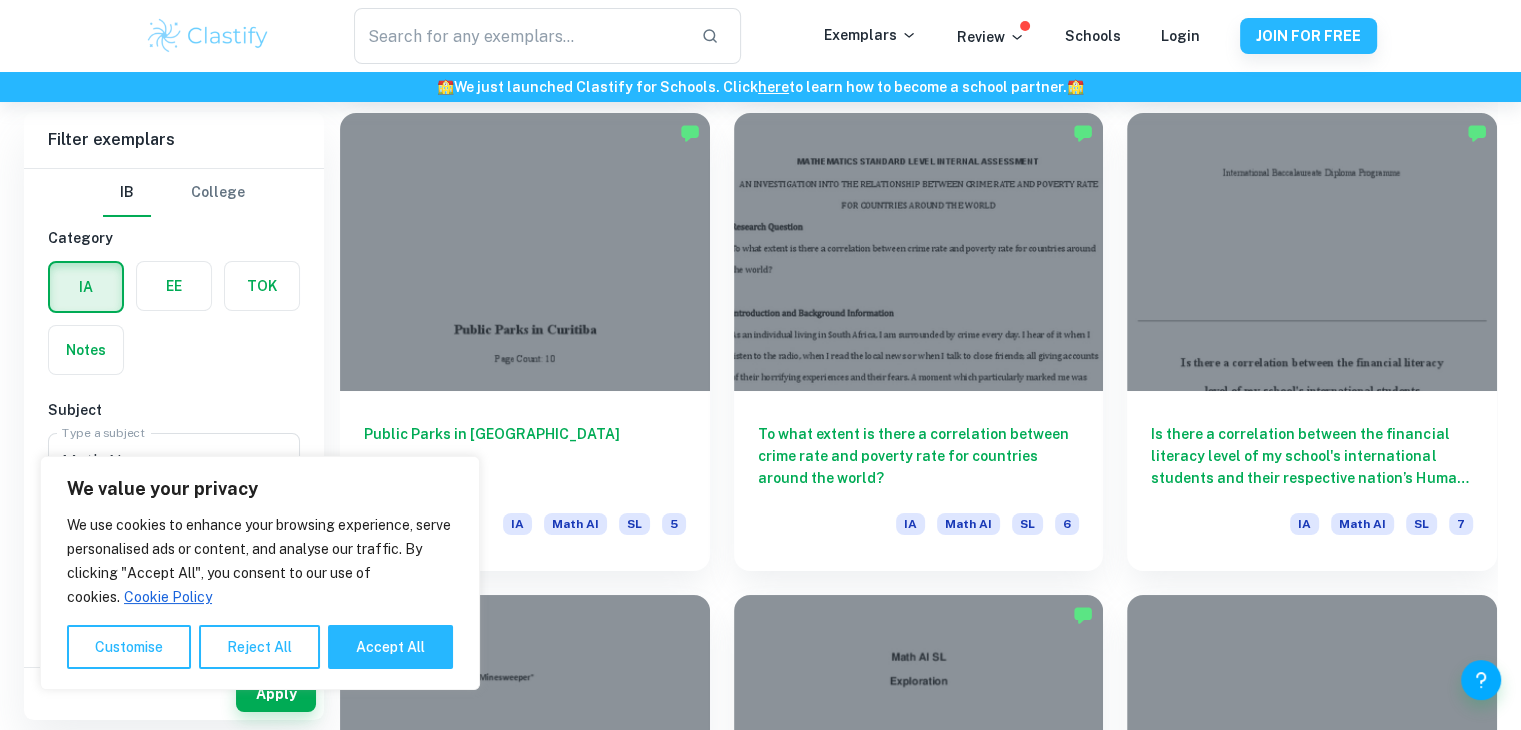 click at bounding box center [1312, 251] 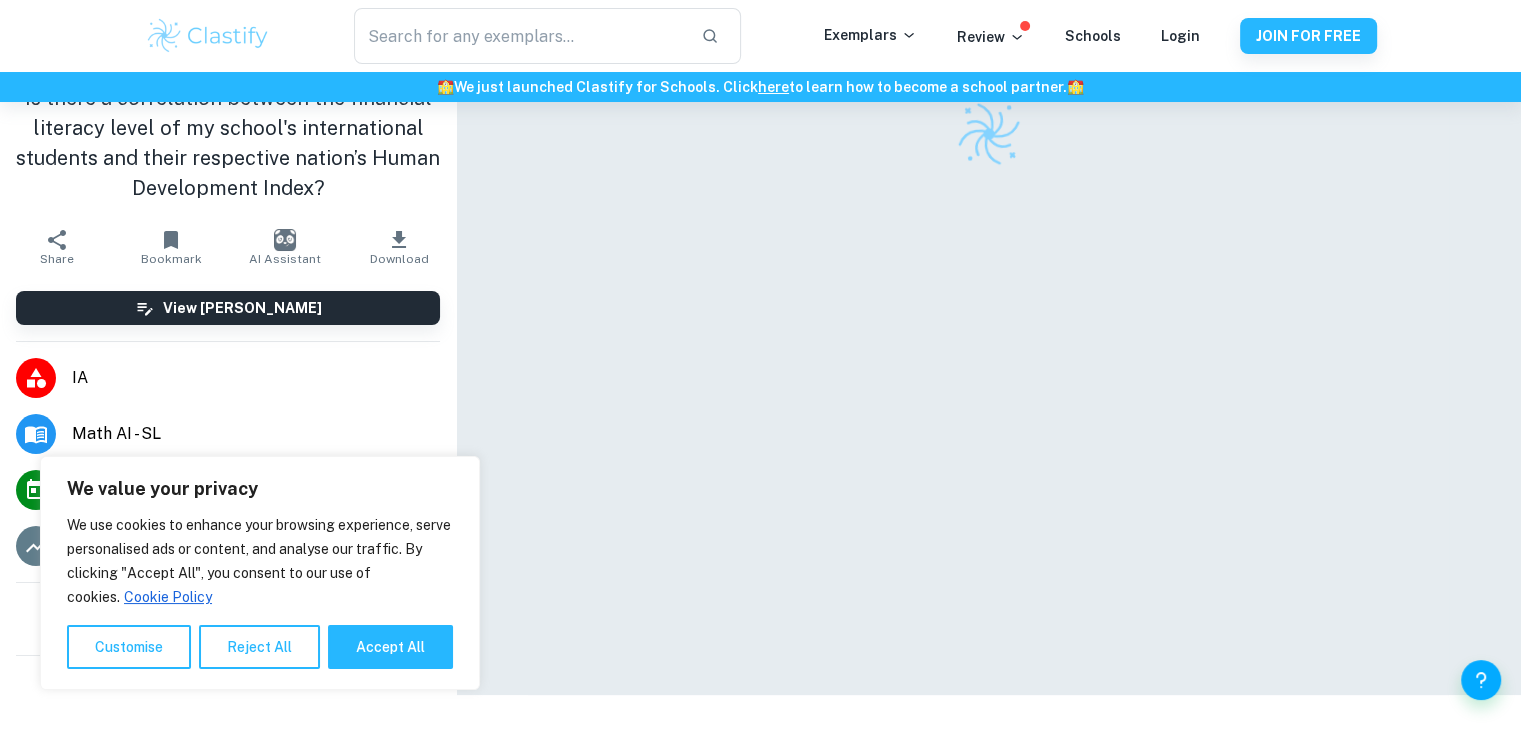 scroll, scrollTop: 102, scrollLeft: 0, axis: vertical 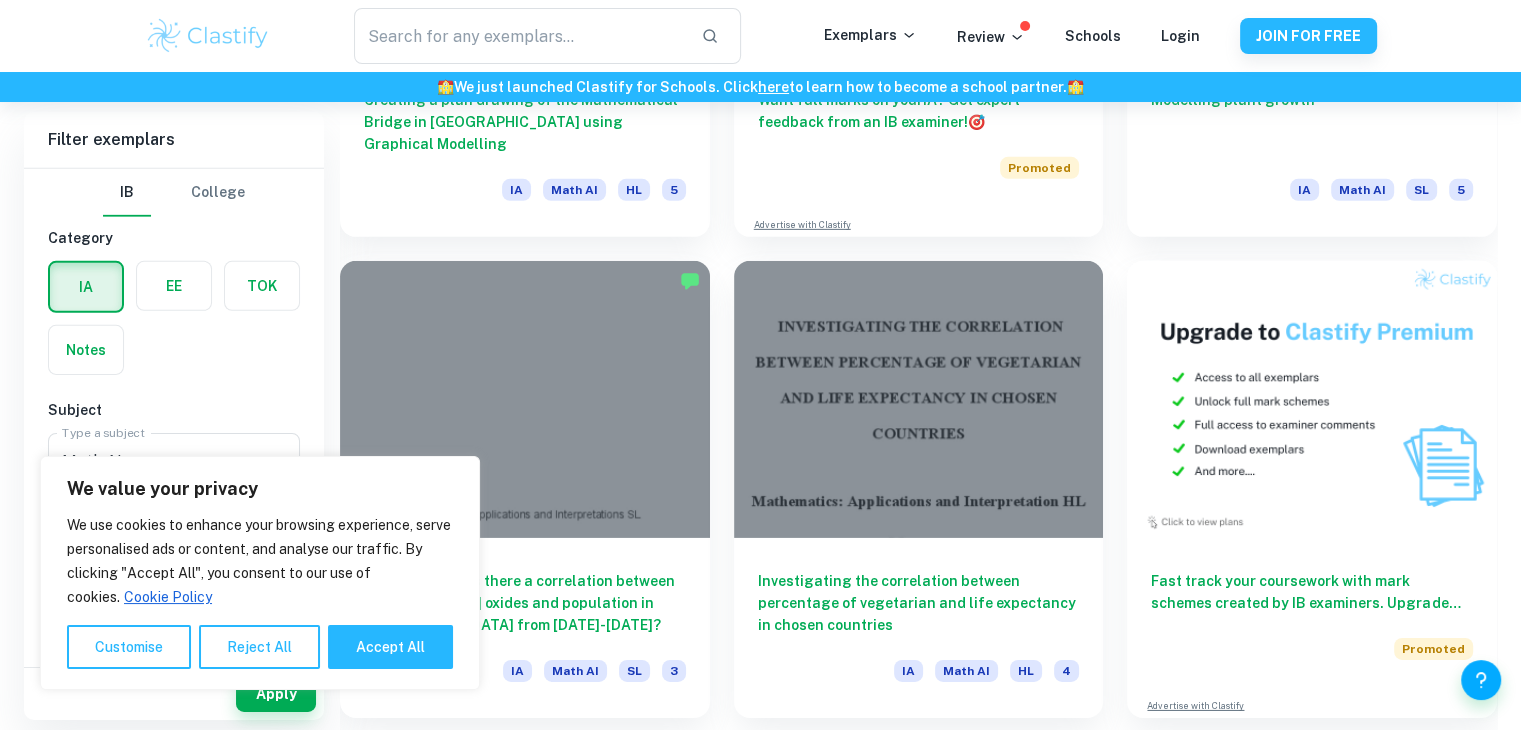 click on "Fast track your coursework with mark schemes created by IB examiners. Upgrade now  🚀 Promoted" at bounding box center [1312, 611] 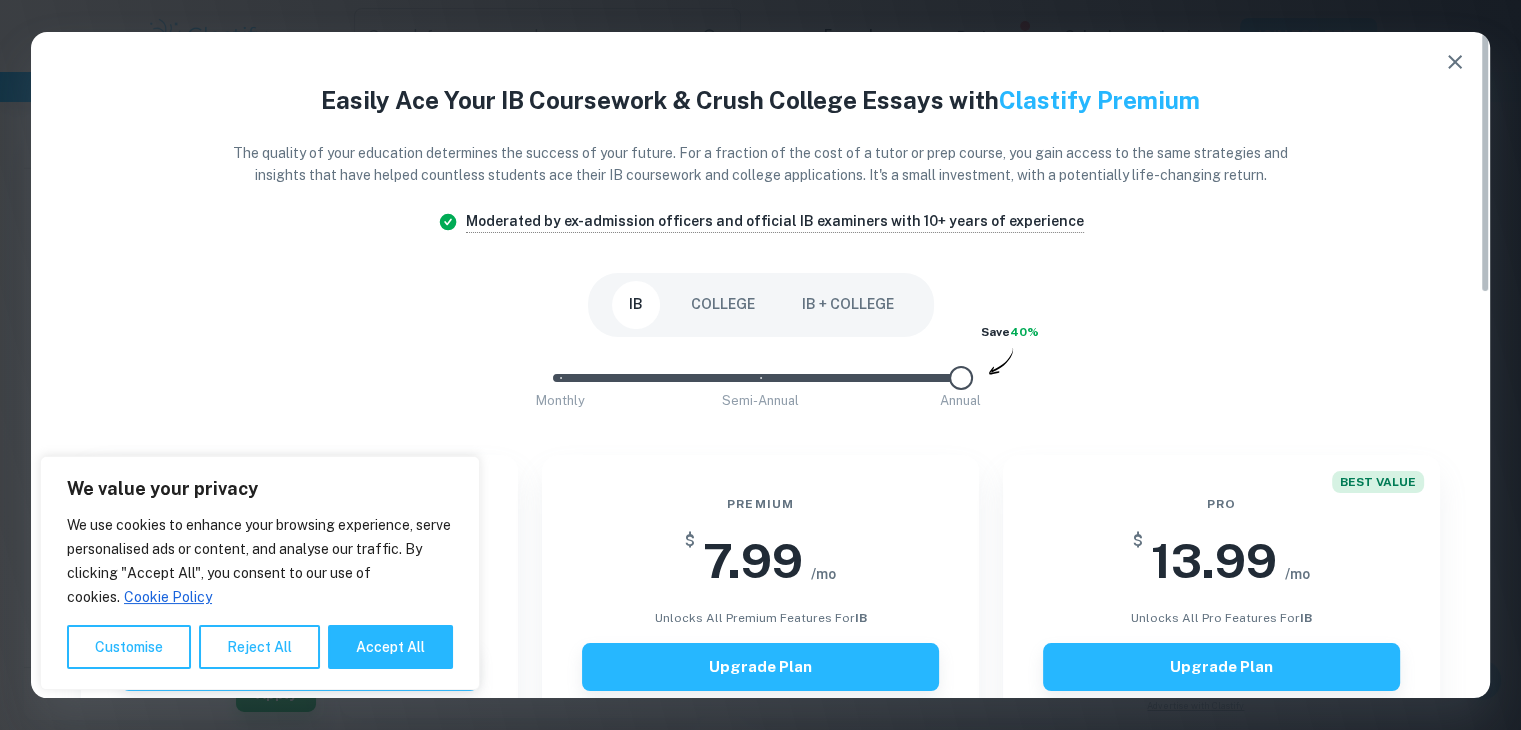 click 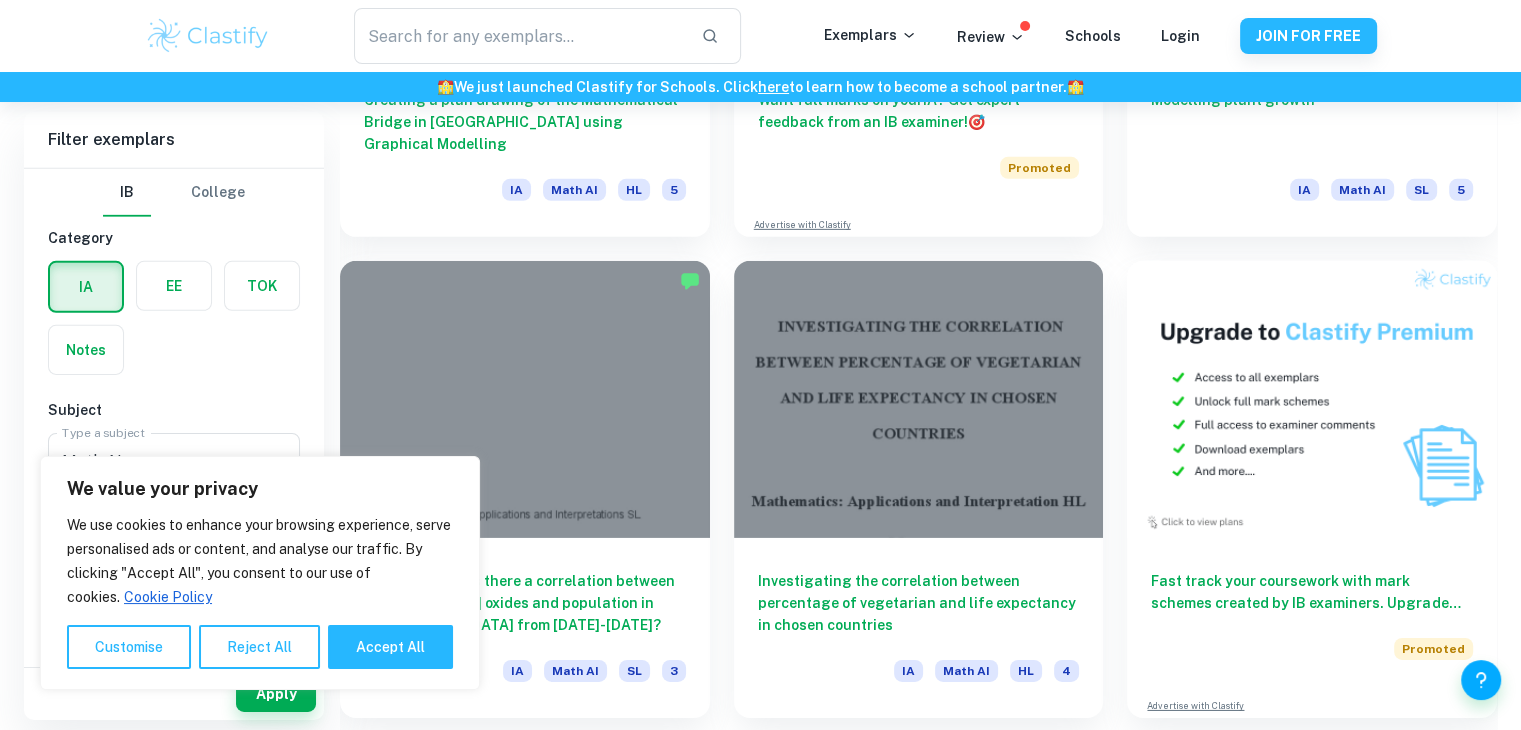 drag, startPoint x: 1343, startPoint y: 317, endPoint x: 1111, endPoint y: 285, distance: 234.1965 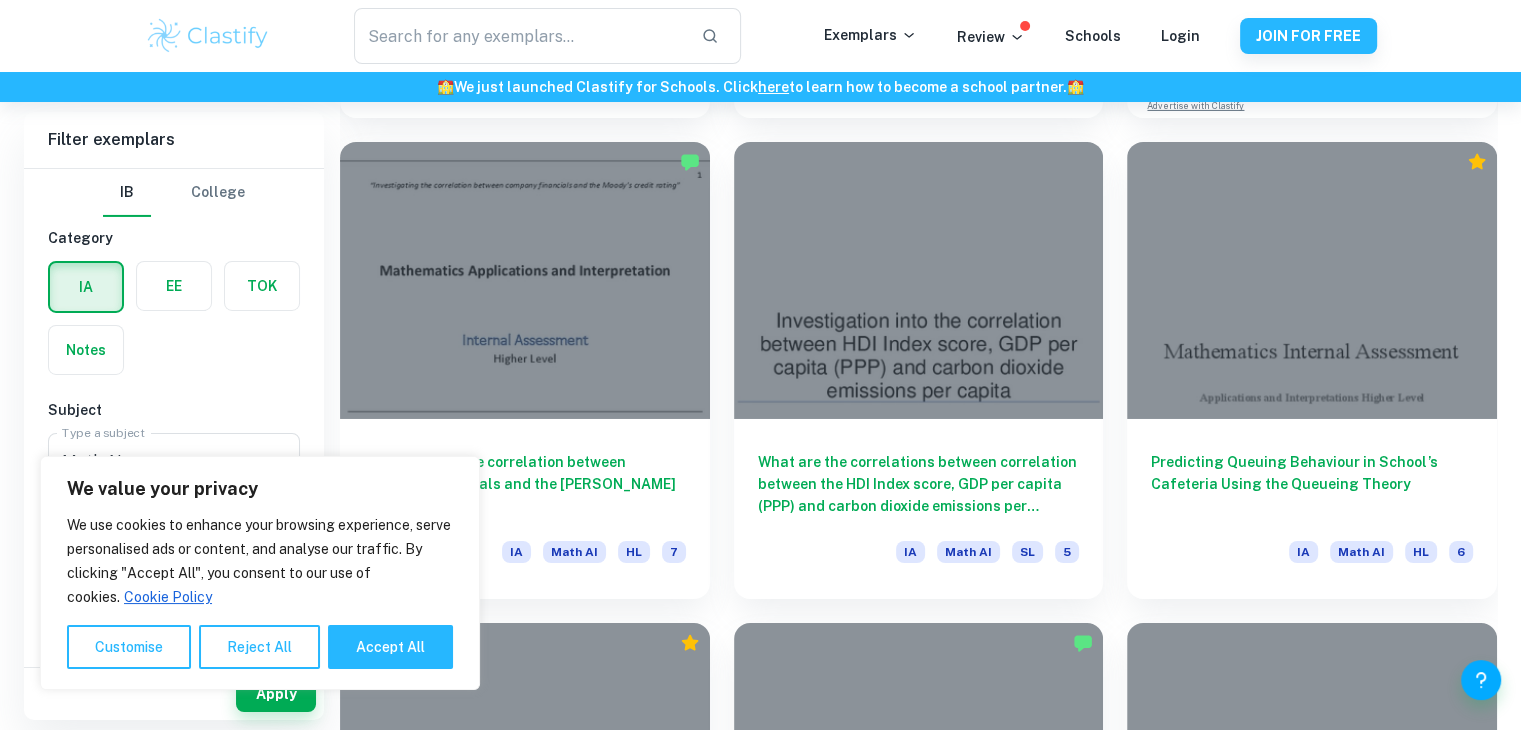 scroll, scrollTop: 14528, scrollLeft: 0, axis: vertical 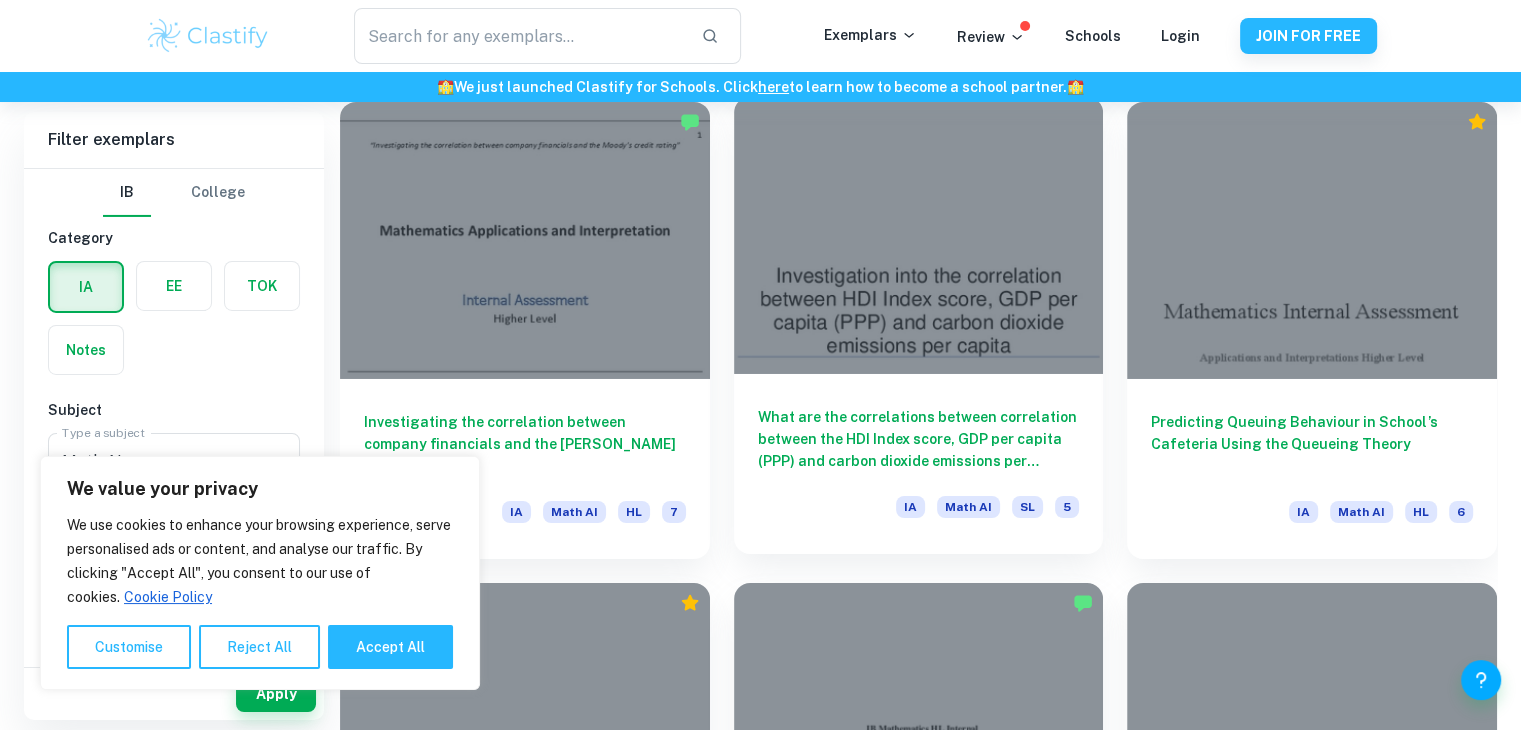 click at bounding box center (919, 235) 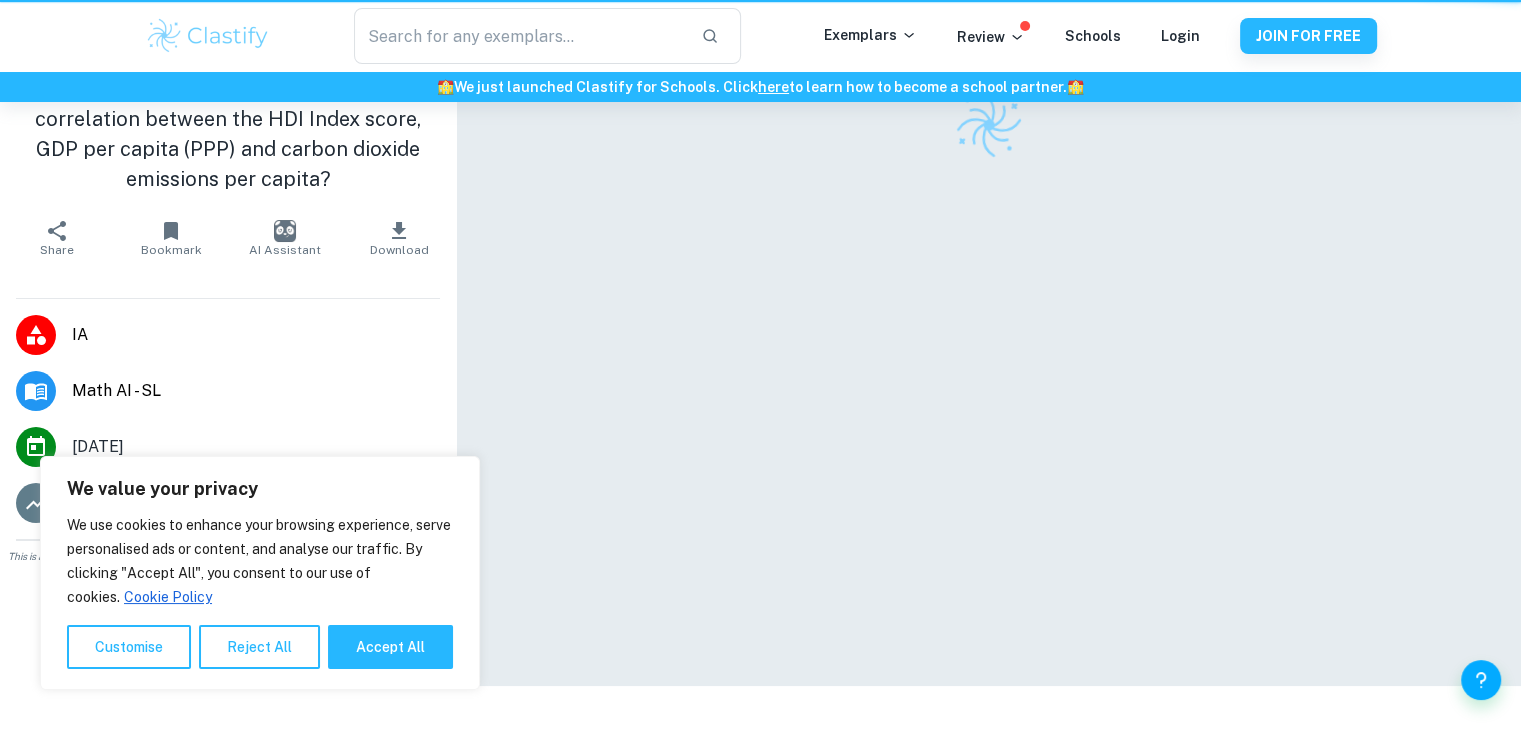 scroll, scrollTop: 0, scrollLeft: 0, axis: both 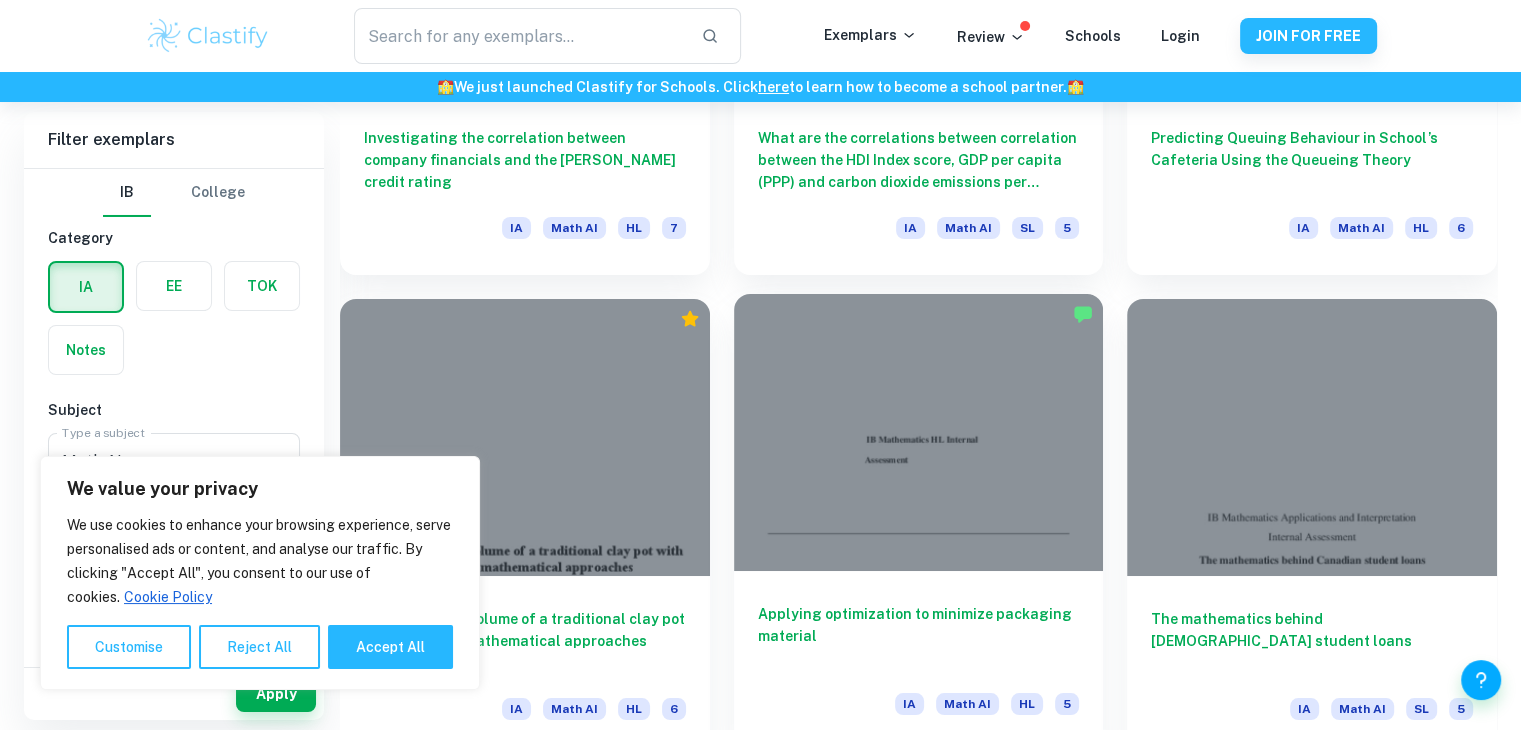 click at bounding box center [919, 432] 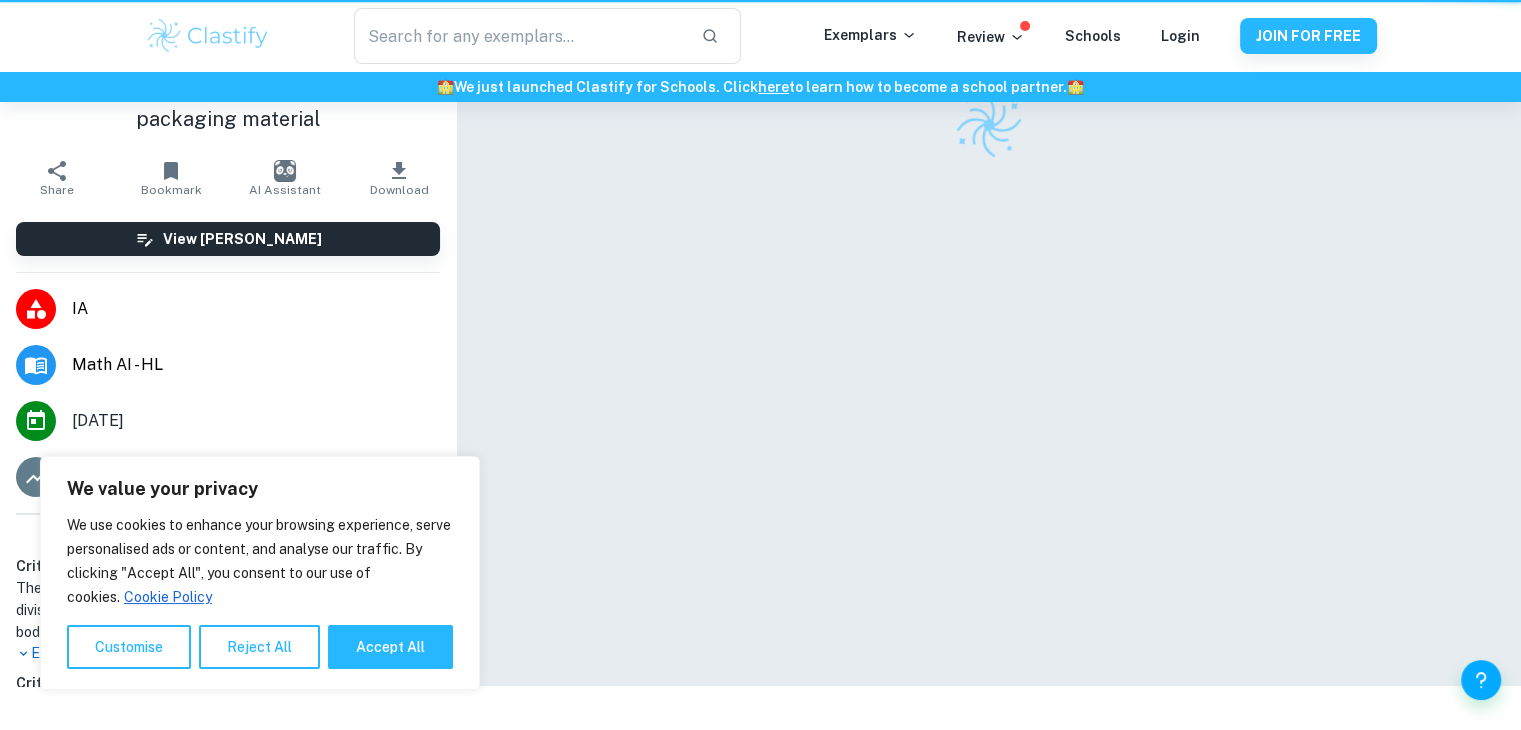 scroll, scrollTop: 0, scrollLeft: 0, axis: both 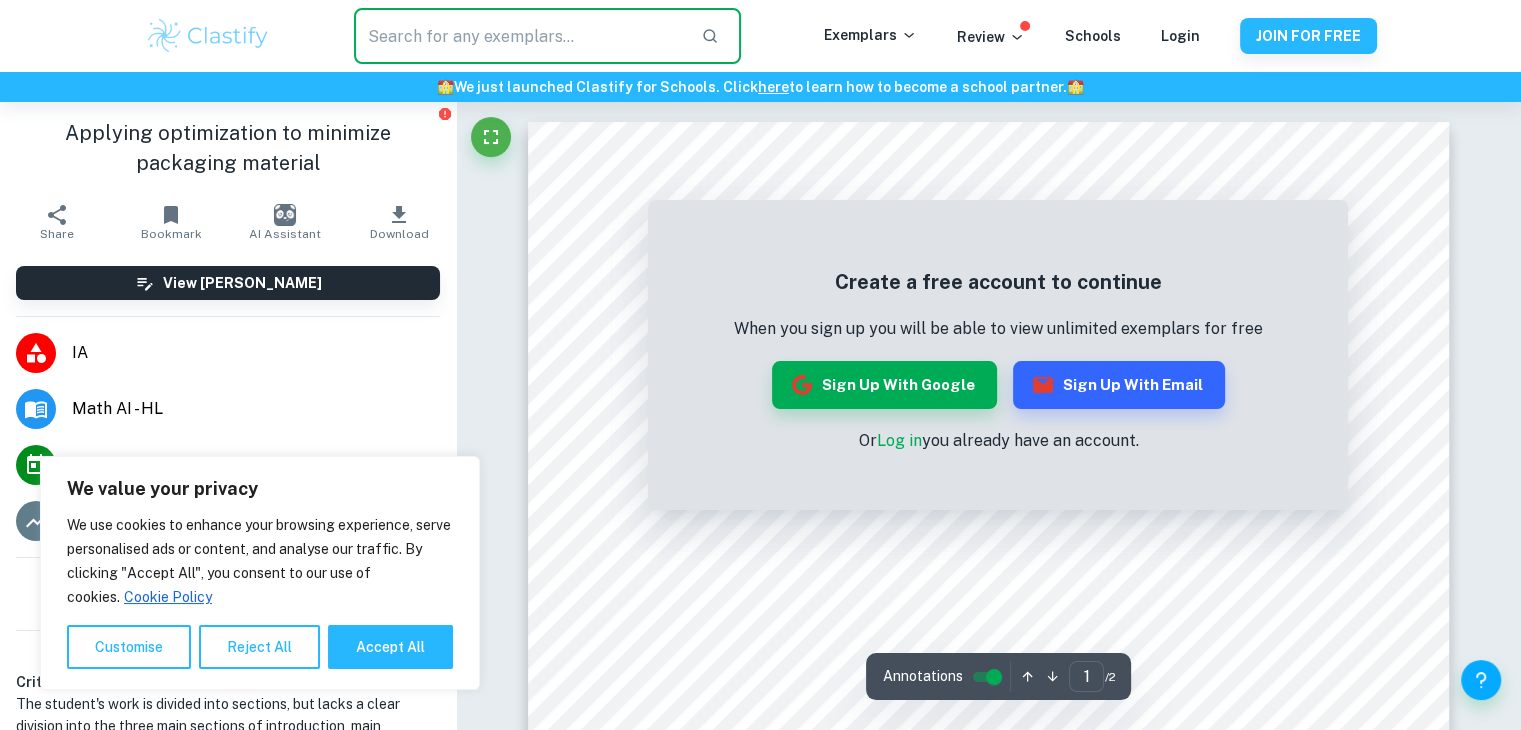 click at bounding box center [519, 36] 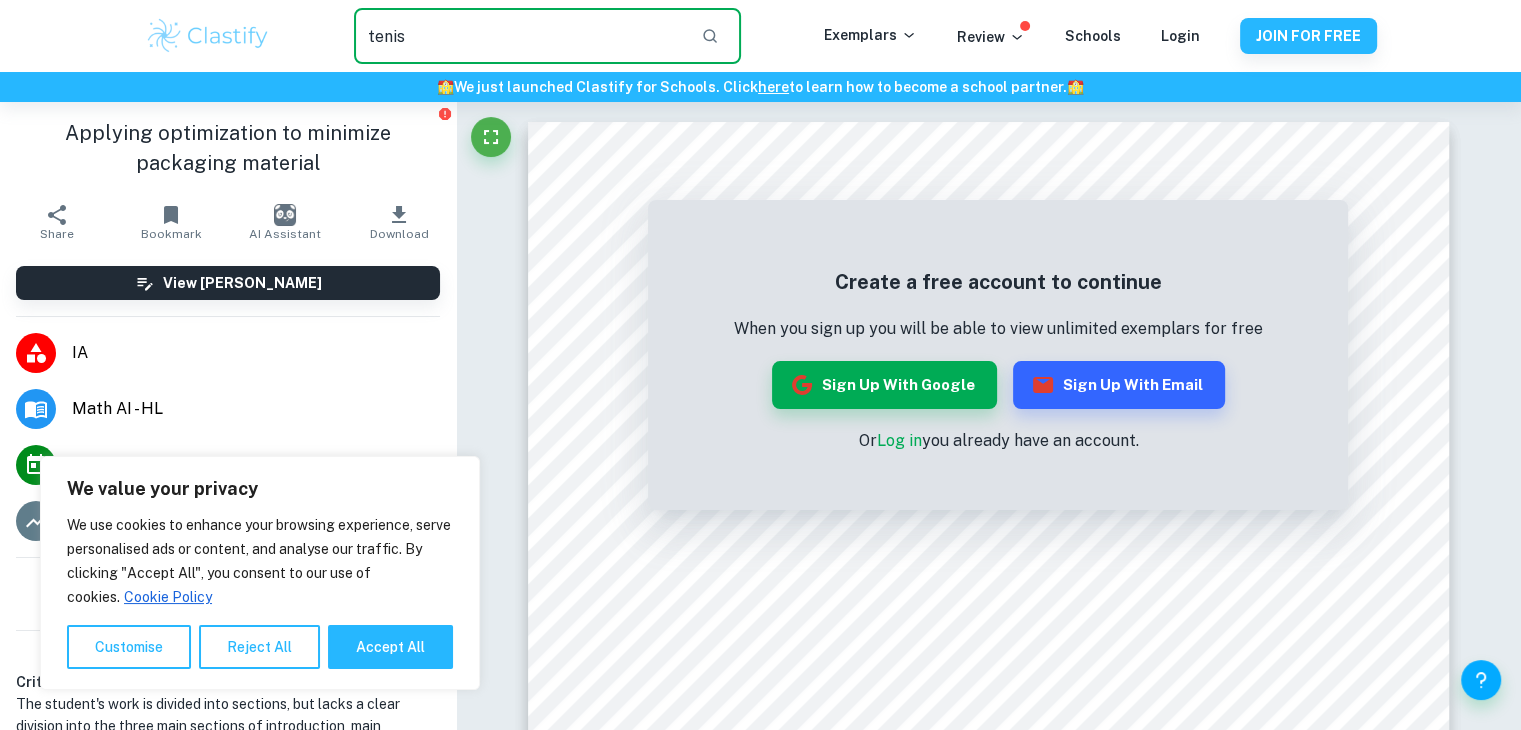 type on "tenis" 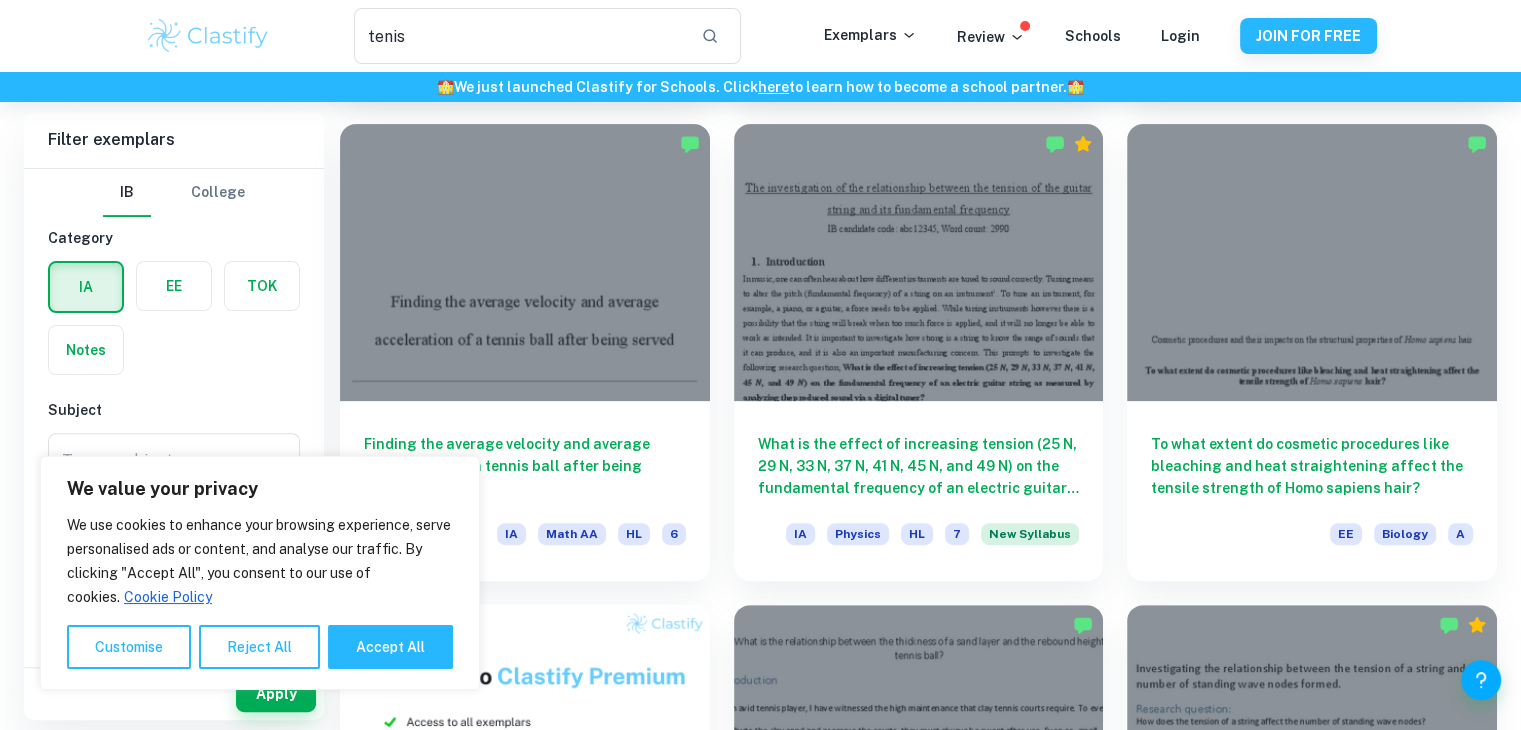 scroll, scrollTop: 580, scrollLeft: 0, axis: vertical 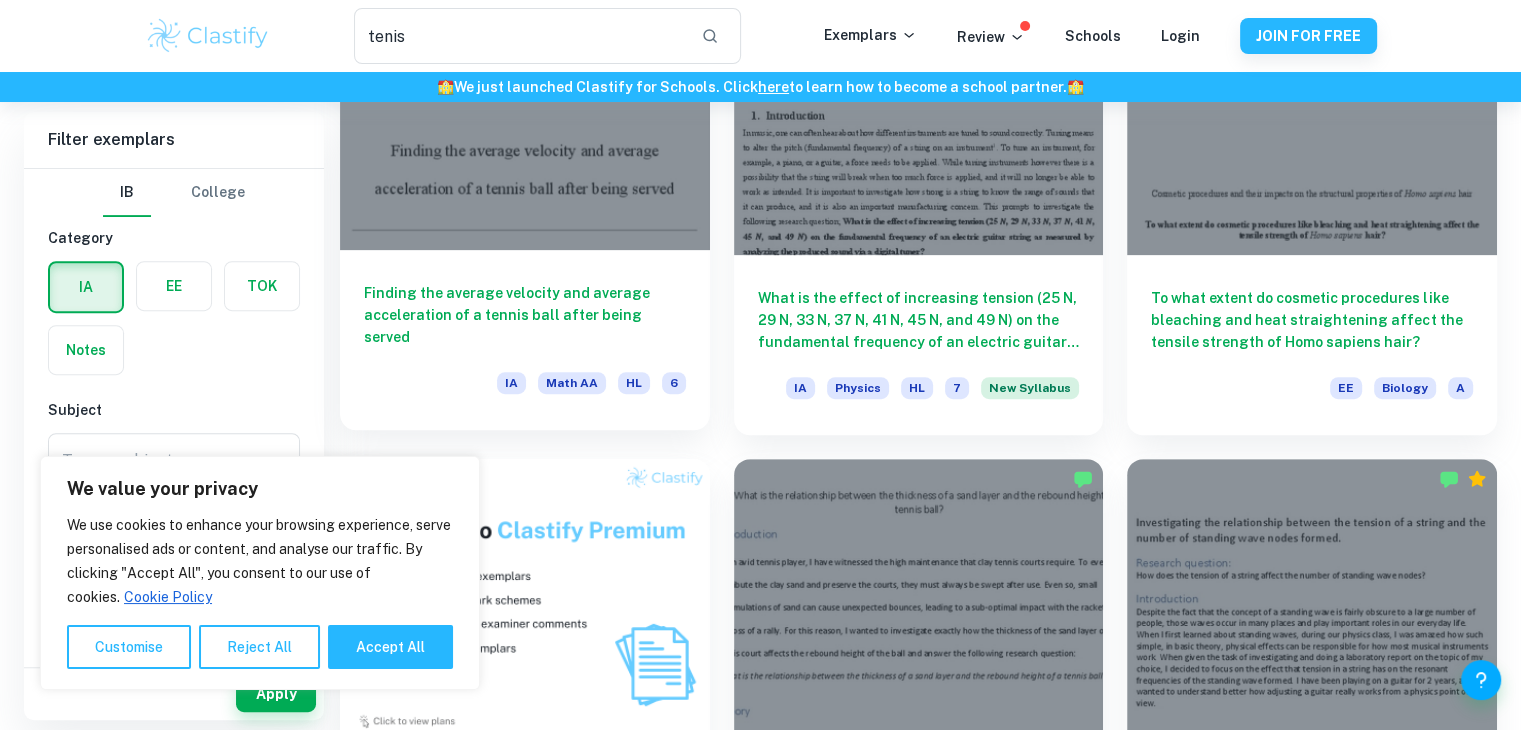 click at bounding box center (525, 111) 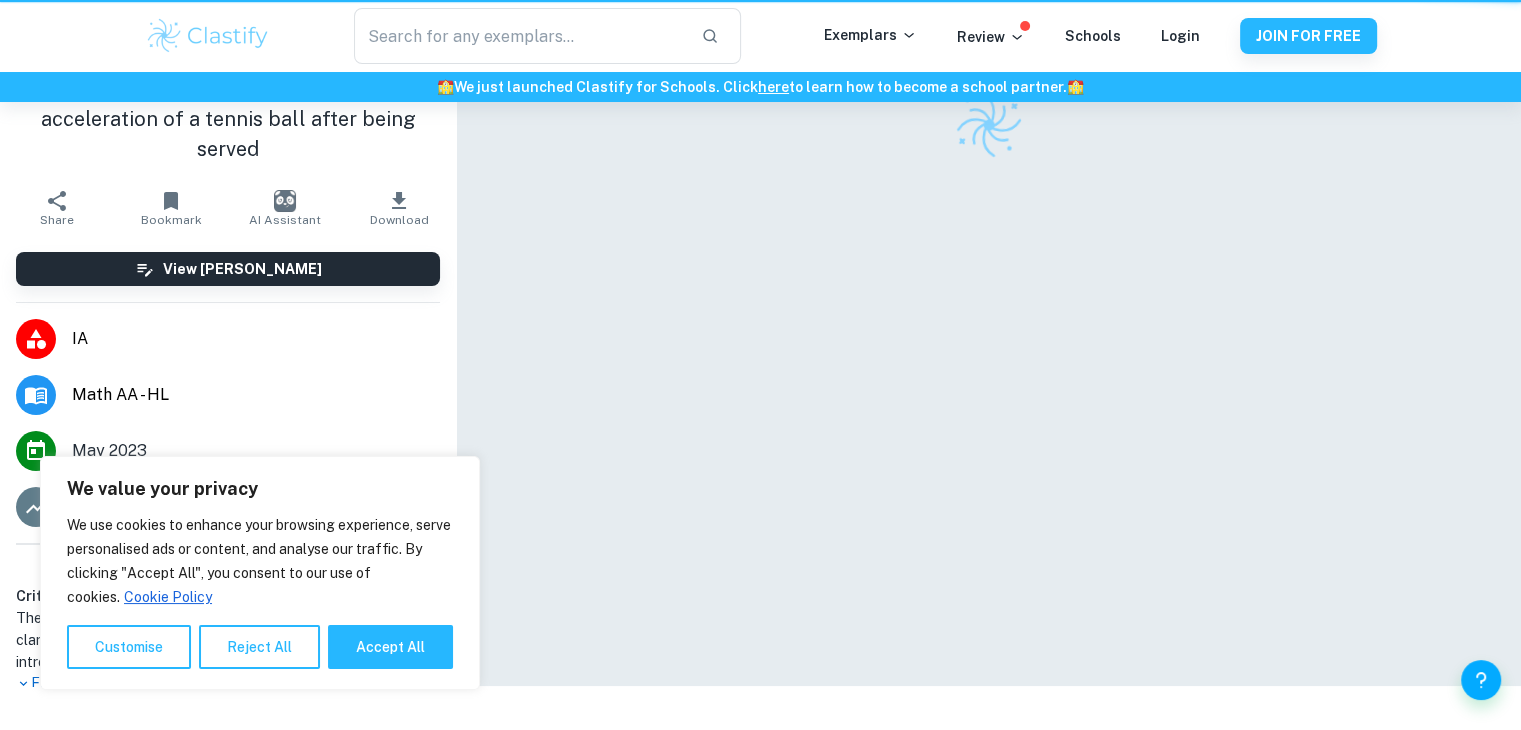 scroll, scrollTop: 0, scrollLeft: 0, axis: both 